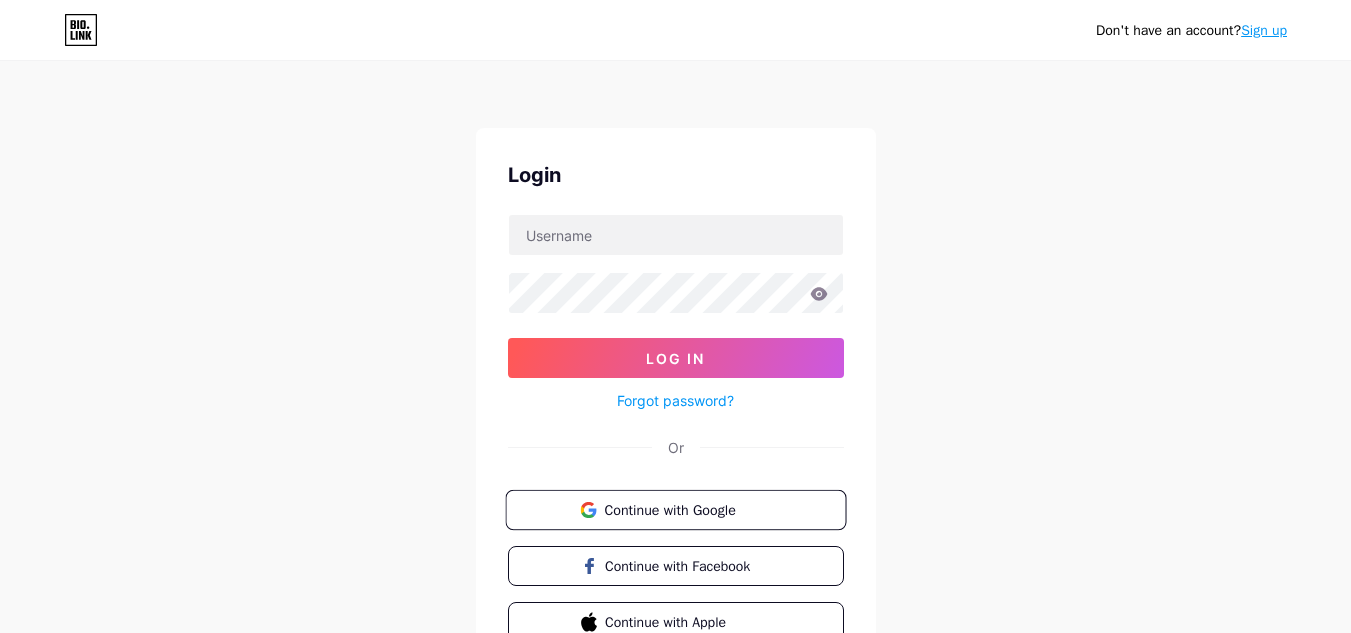 scroll, scrollTop: 0, scrollLeft: 0, axis: both 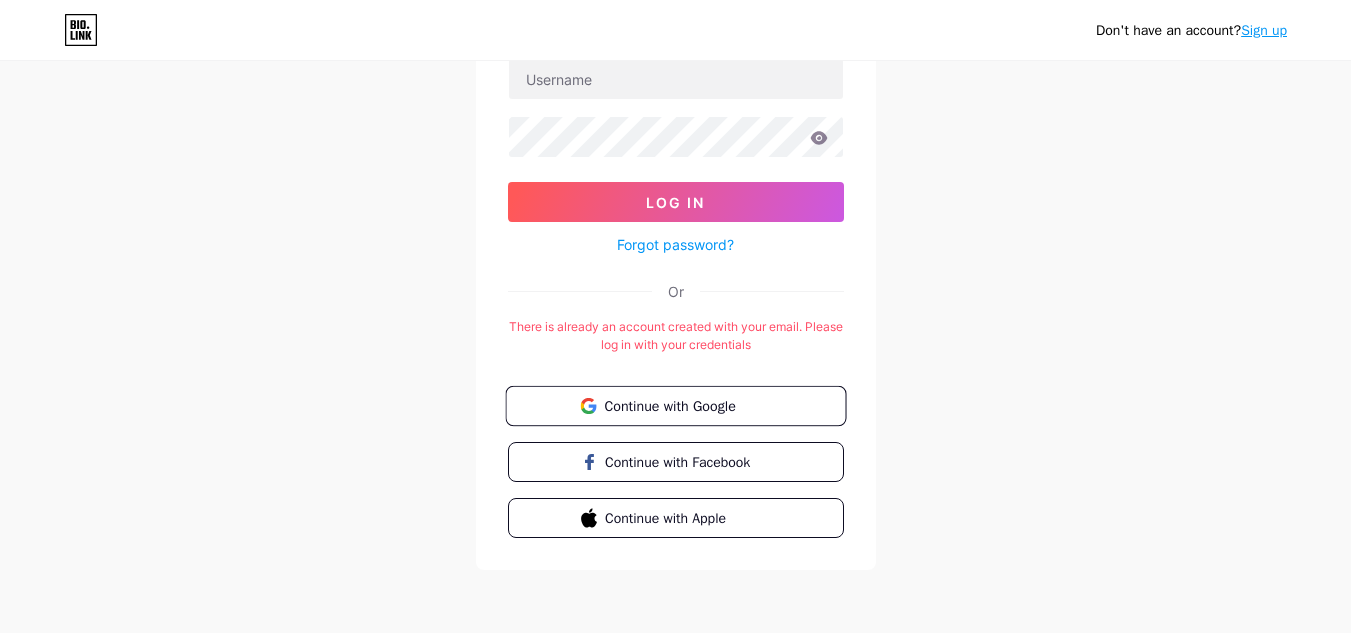 click on "Continue with Google" at bounding box center [687, 405] 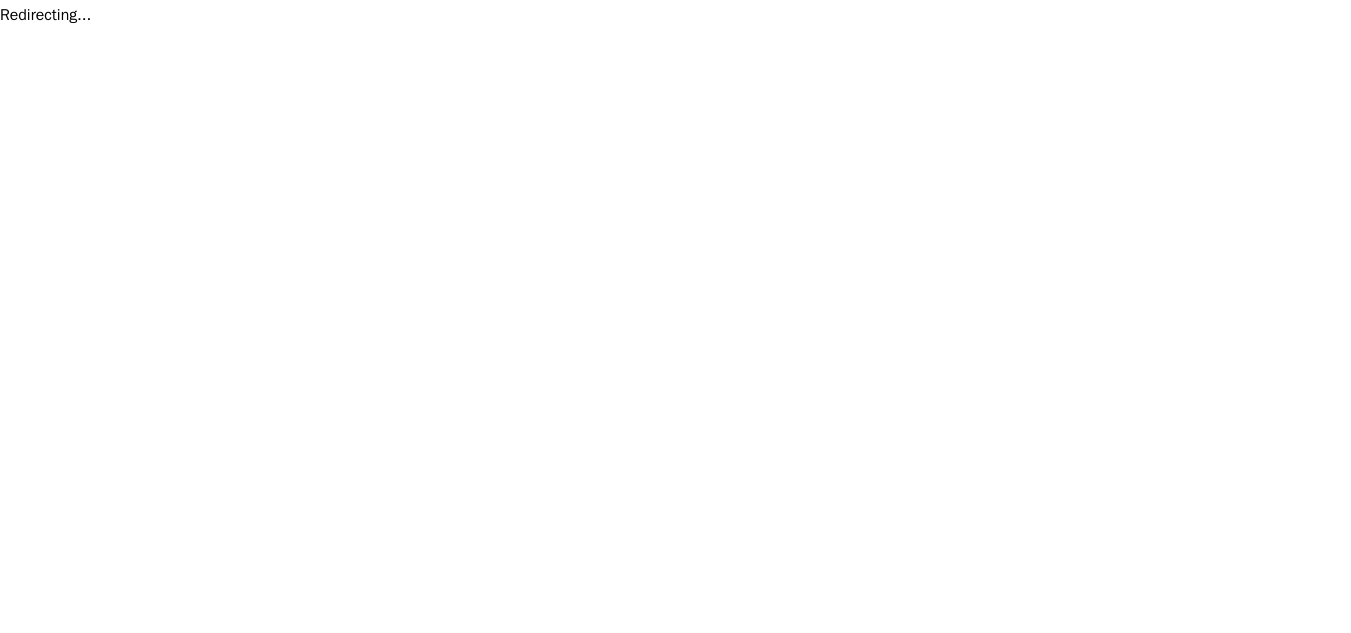 scroll, scrollTop: 0, scrollLeft: 0, axis: both 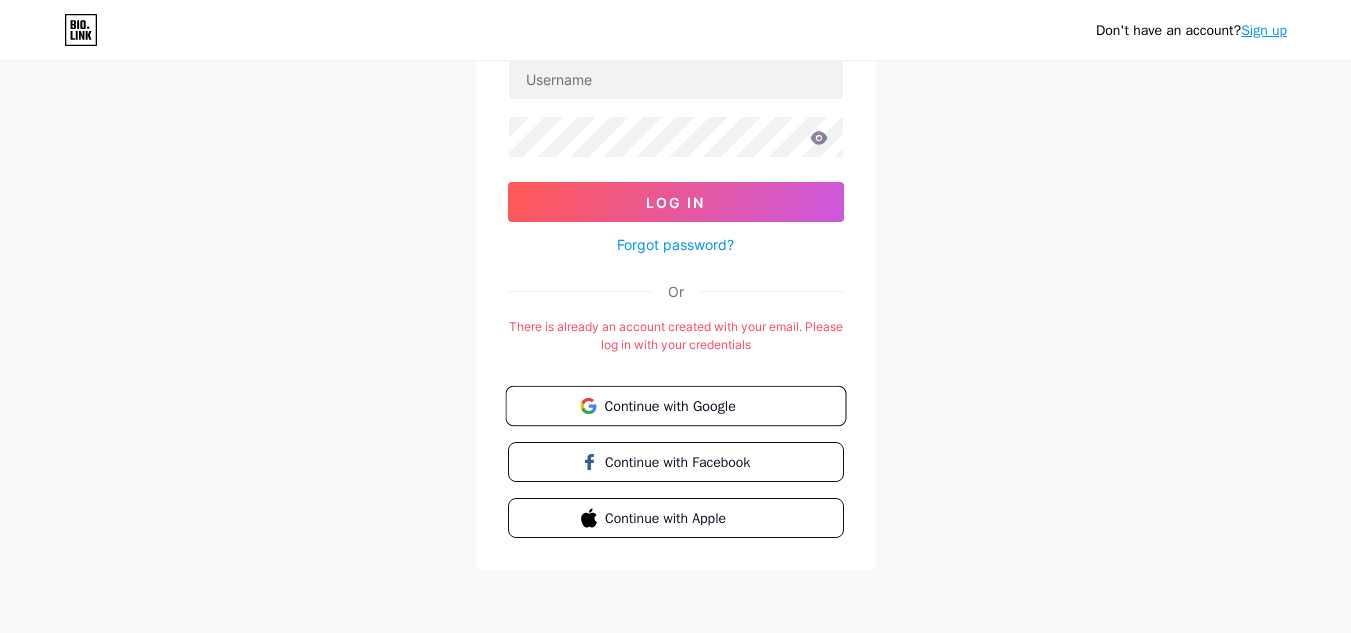 click on "Continue with Google" at bounding box center [675, 406] 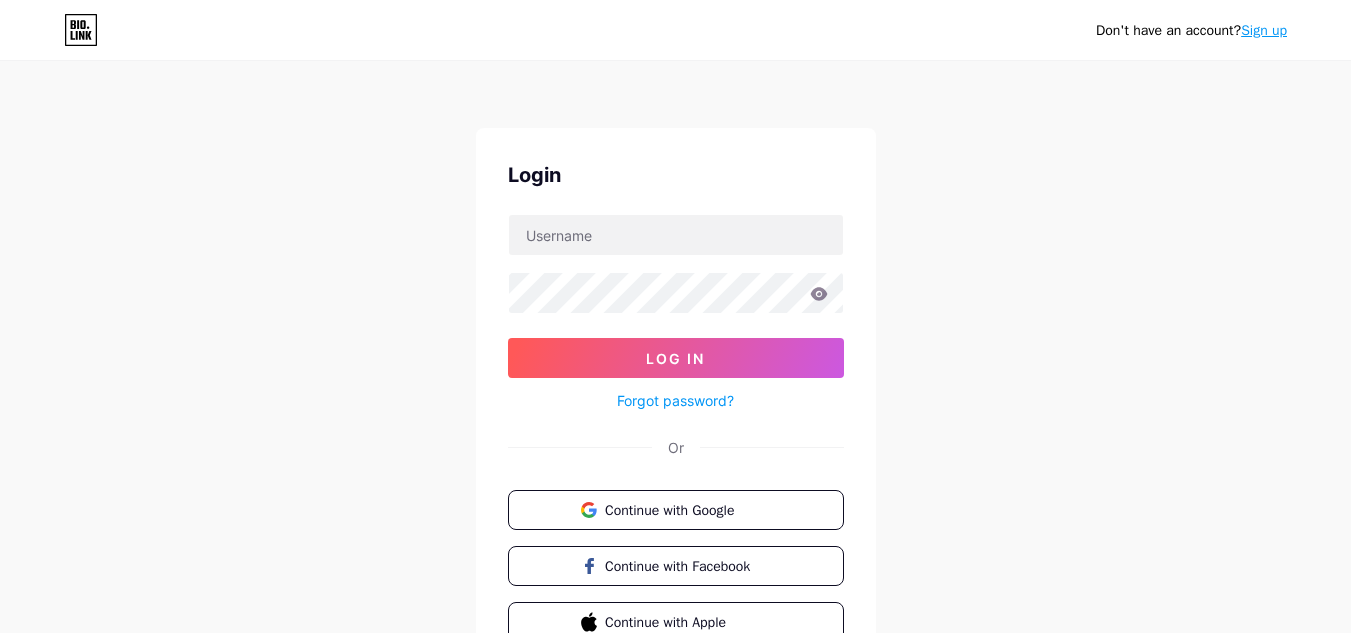 scroll, scrollTop: 0, scrollLeft: 0, axis: both 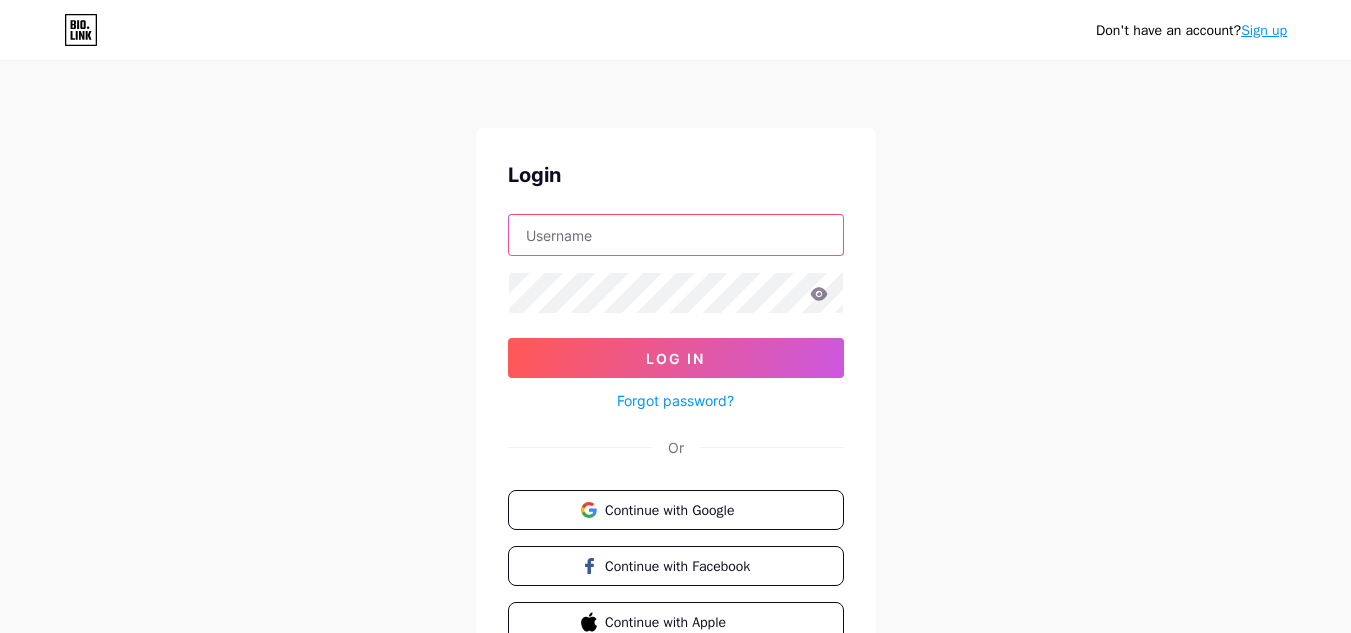 click at bounding box center (676, 235) 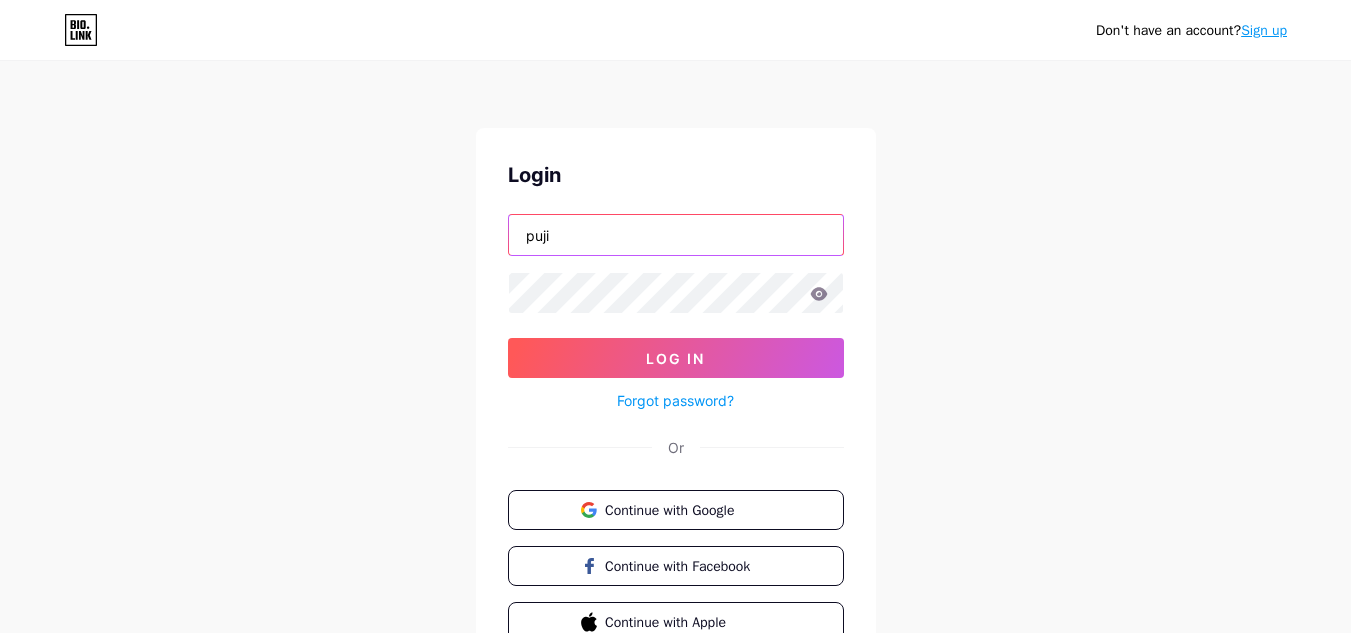 type on "Data update [EMAIL]" 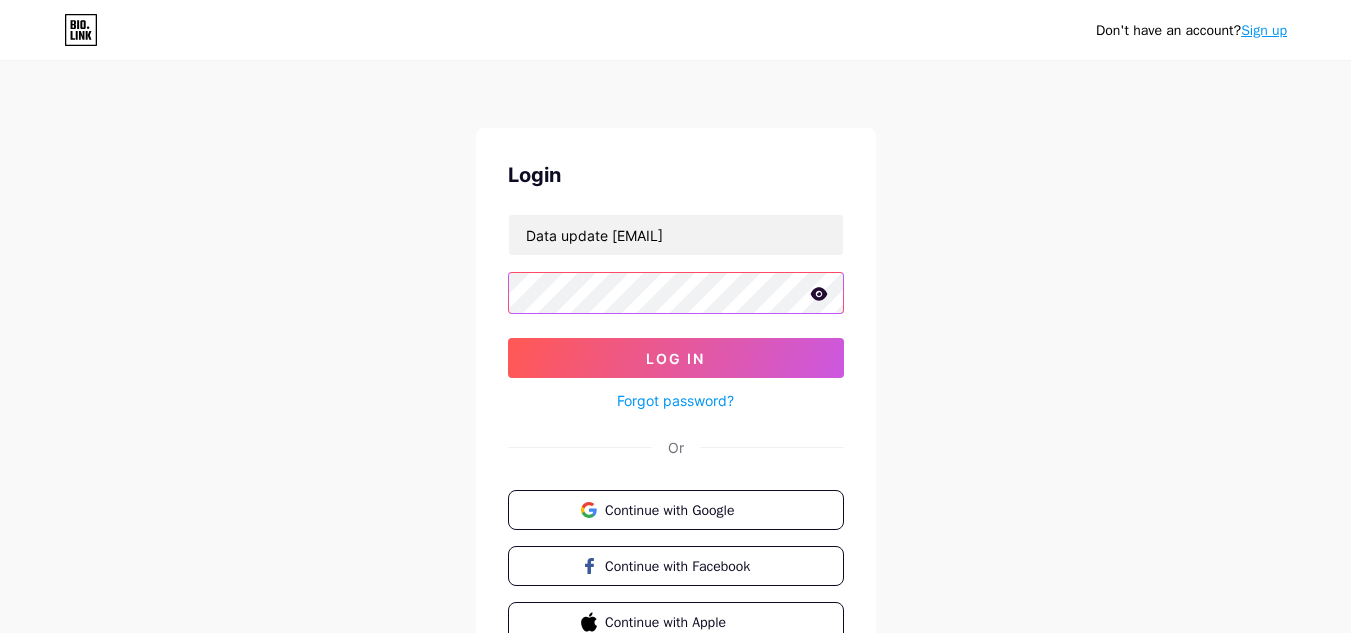 click on "Log In" at bounding box center [676, 358] 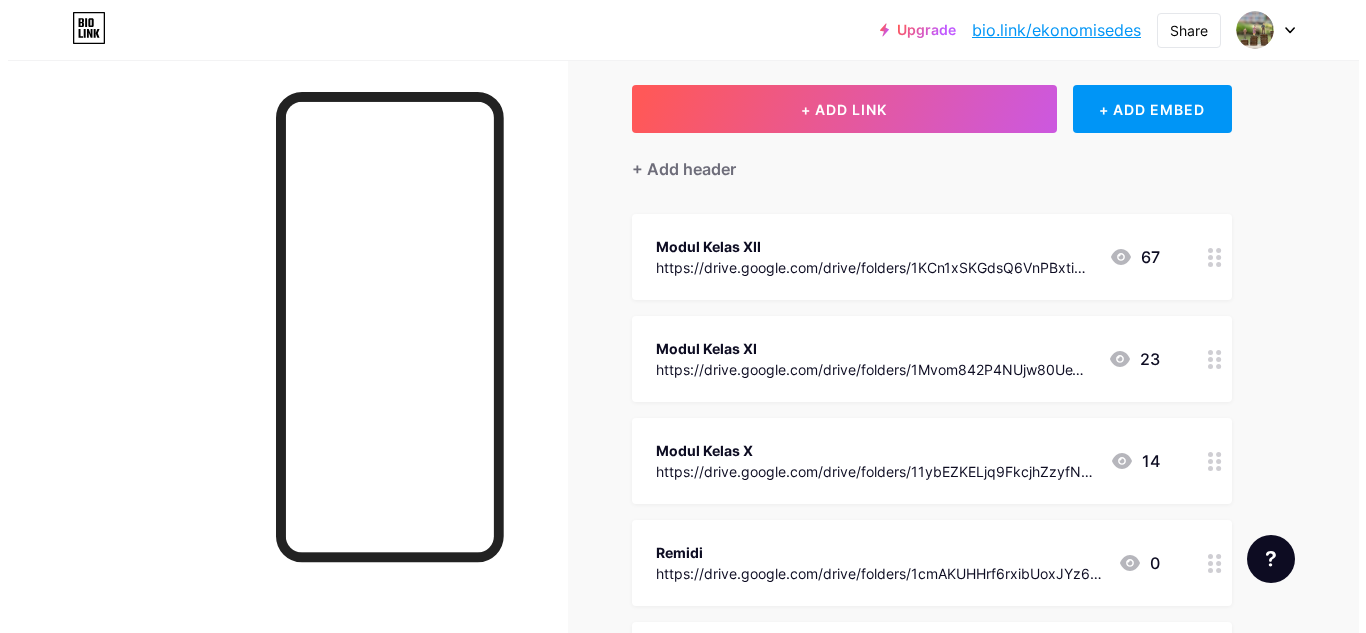 scroll, scrollTop: 100, scrollLeft: 0, axis: vertical 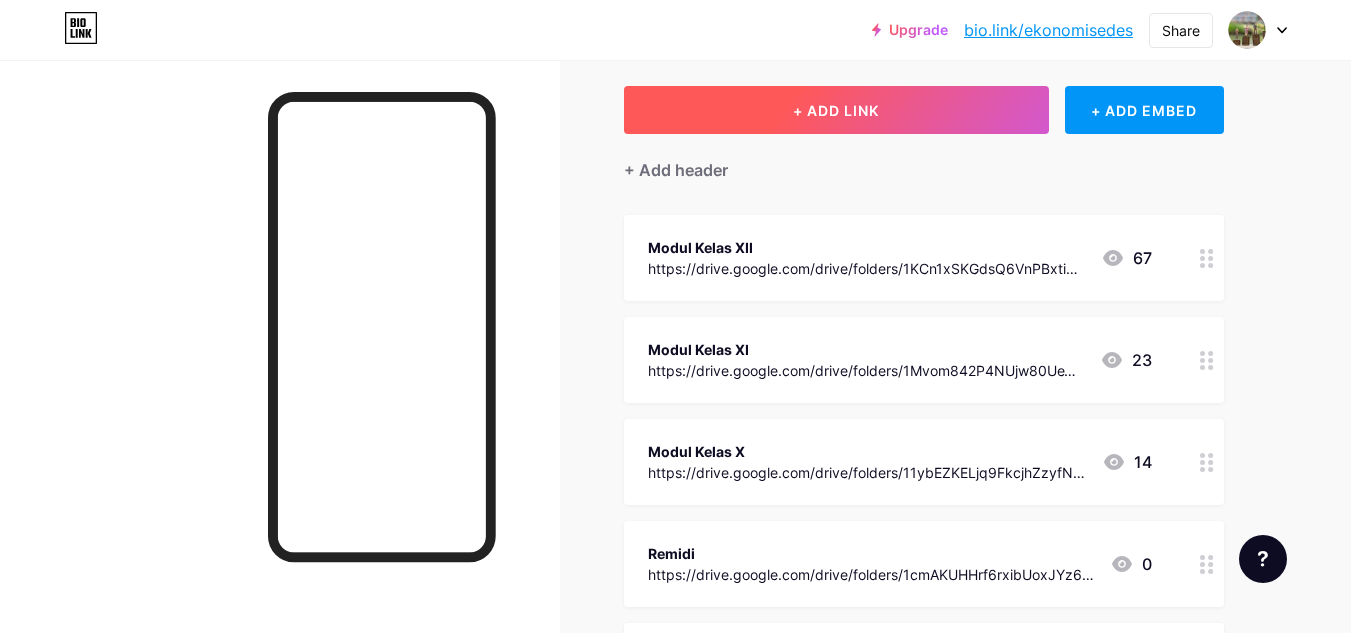 click on "+ ADD LINK" at bounding box center [836, 110] 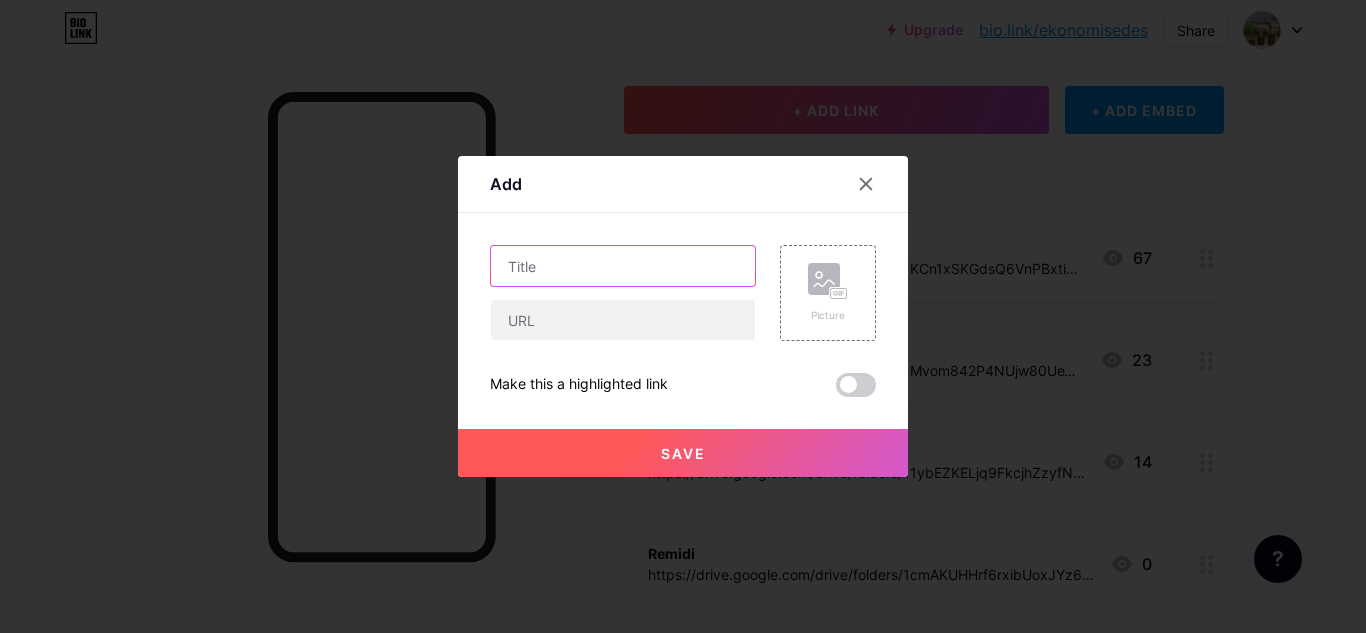 click at bounding box center (623, 266) 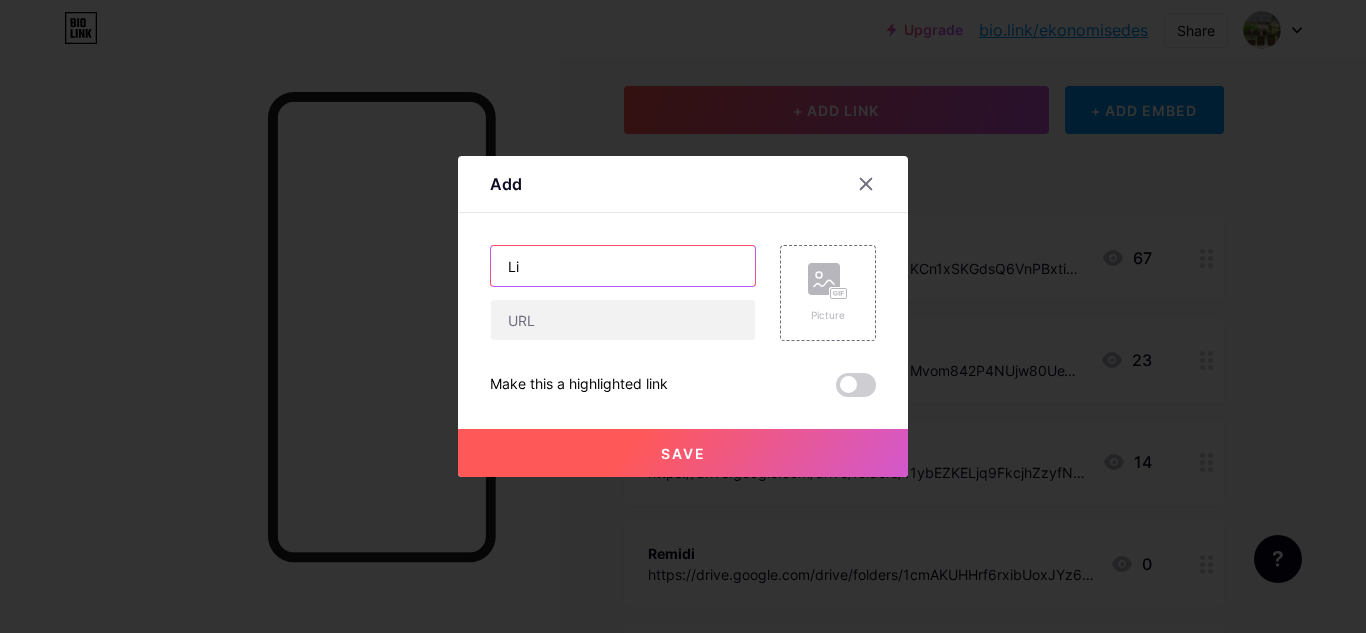 type on "L" 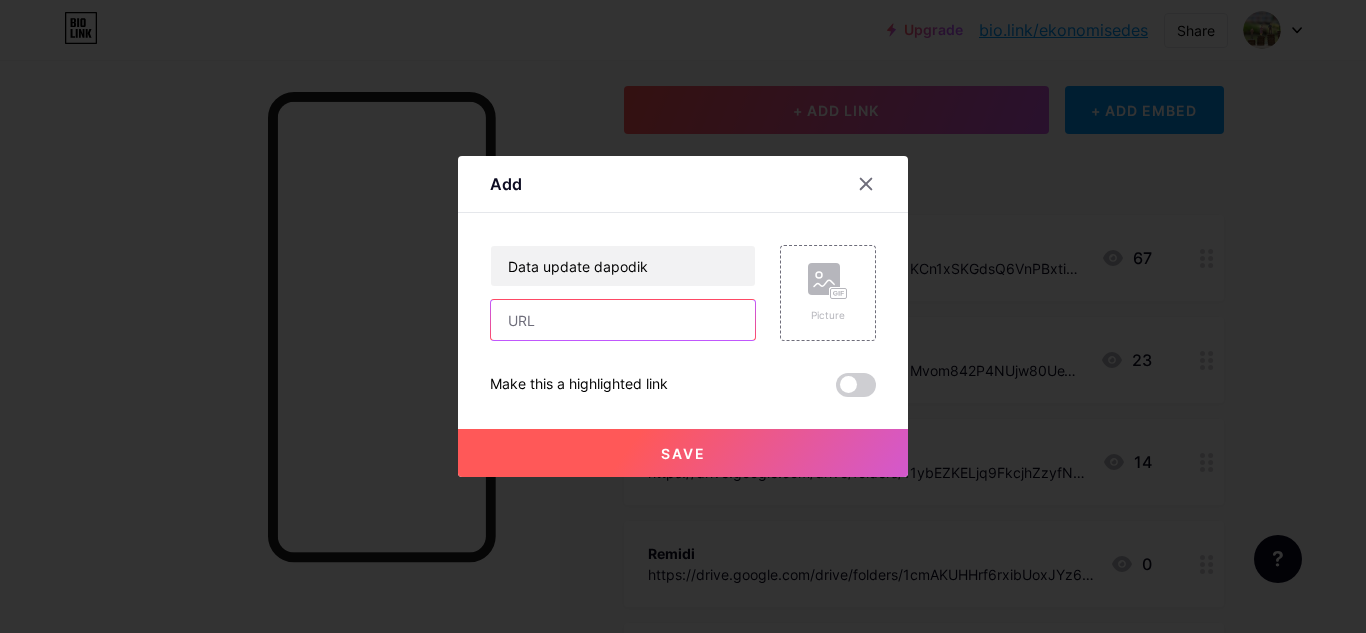 click at bounding box center [623, 320] 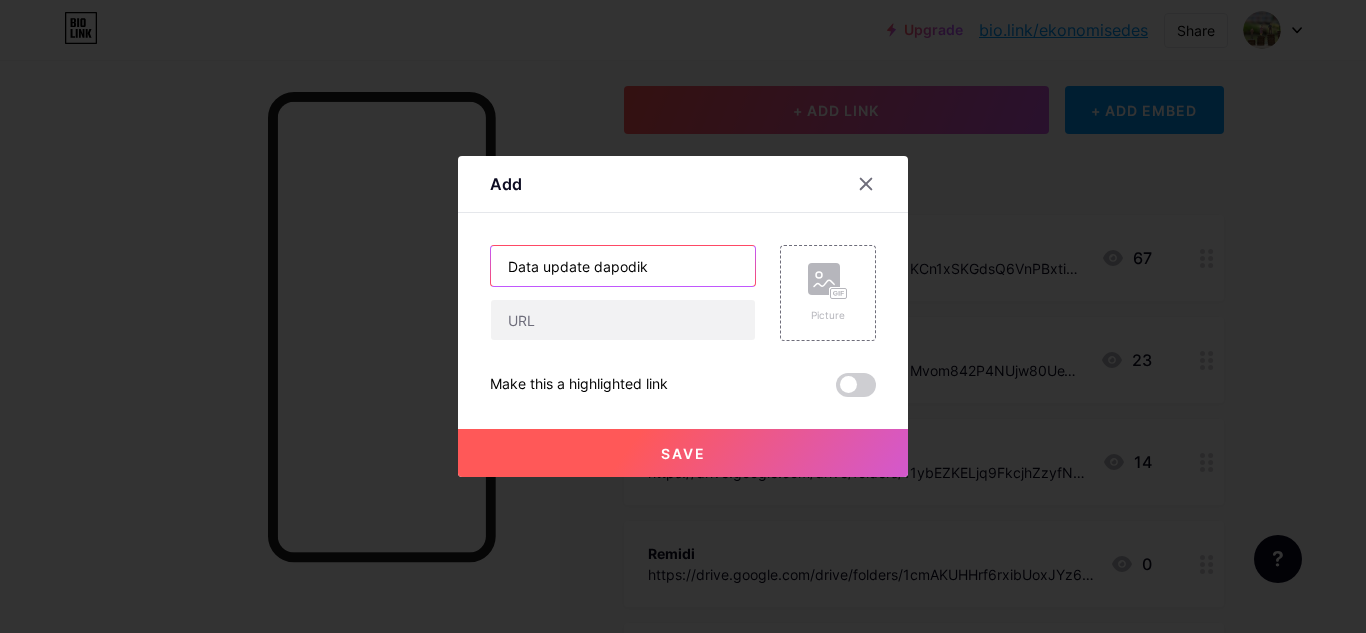 click on "Data update dapodik" at bounding box center (623, 266) 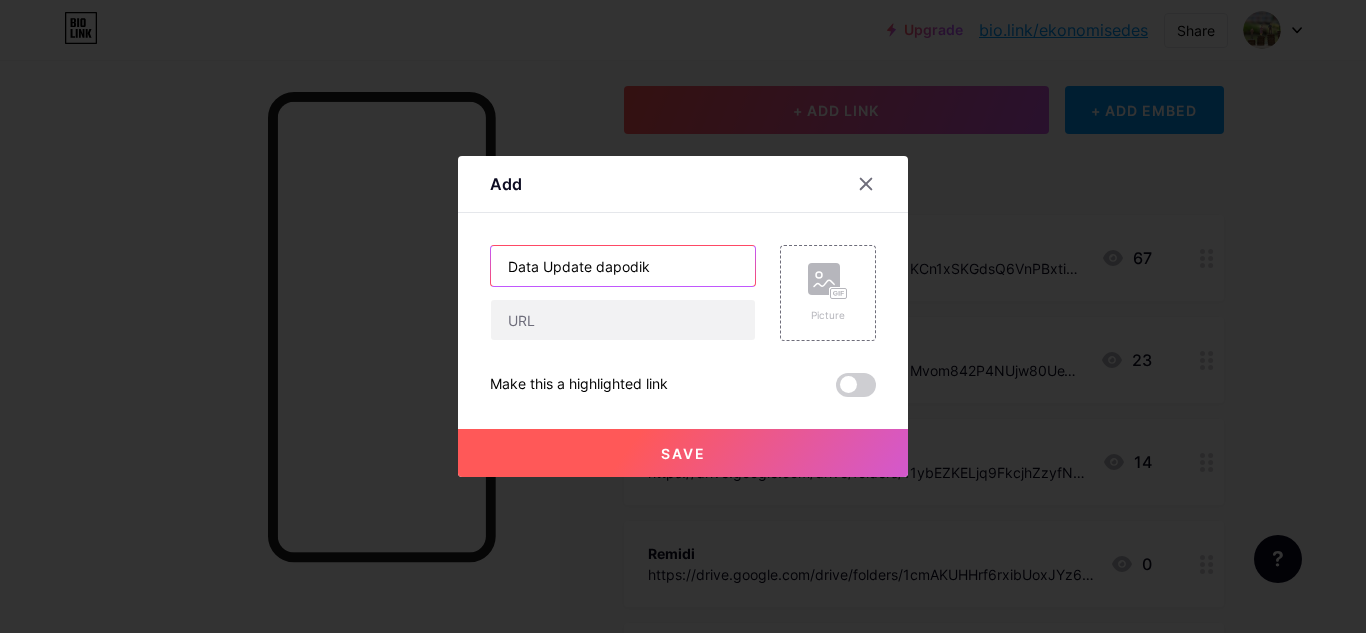 click on "Data Update dapodik" at bounding box center (623, 266) 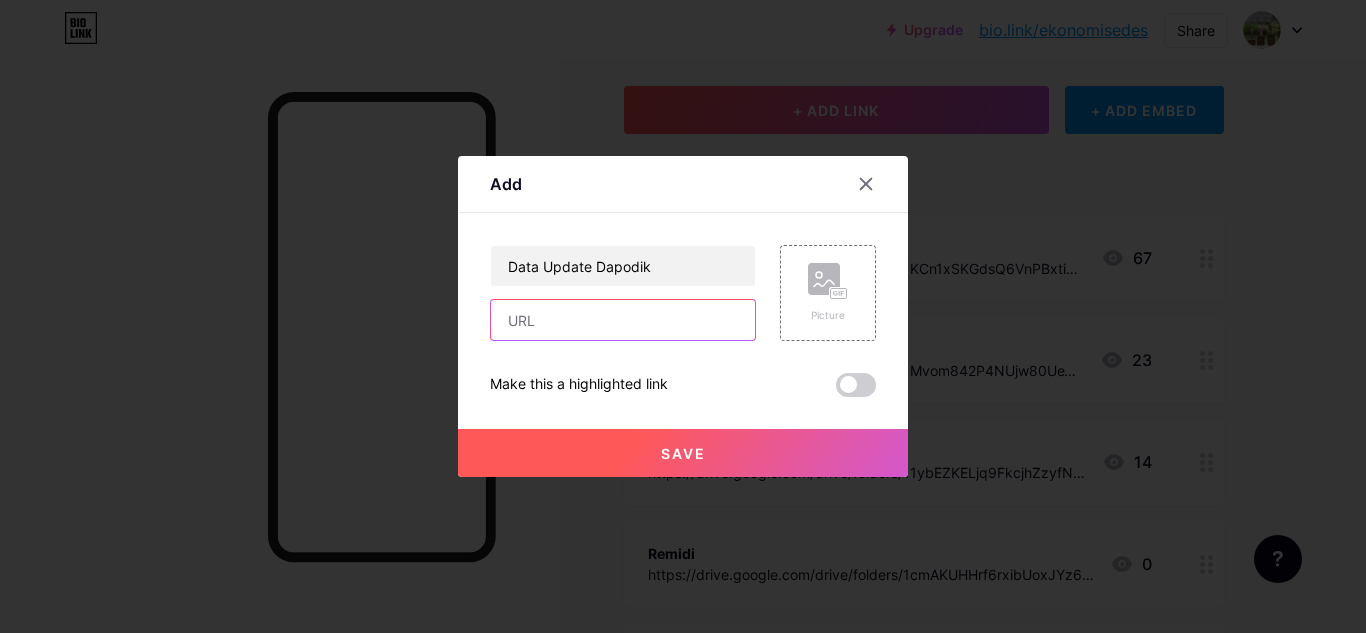 click at bounding box center (623, 320) 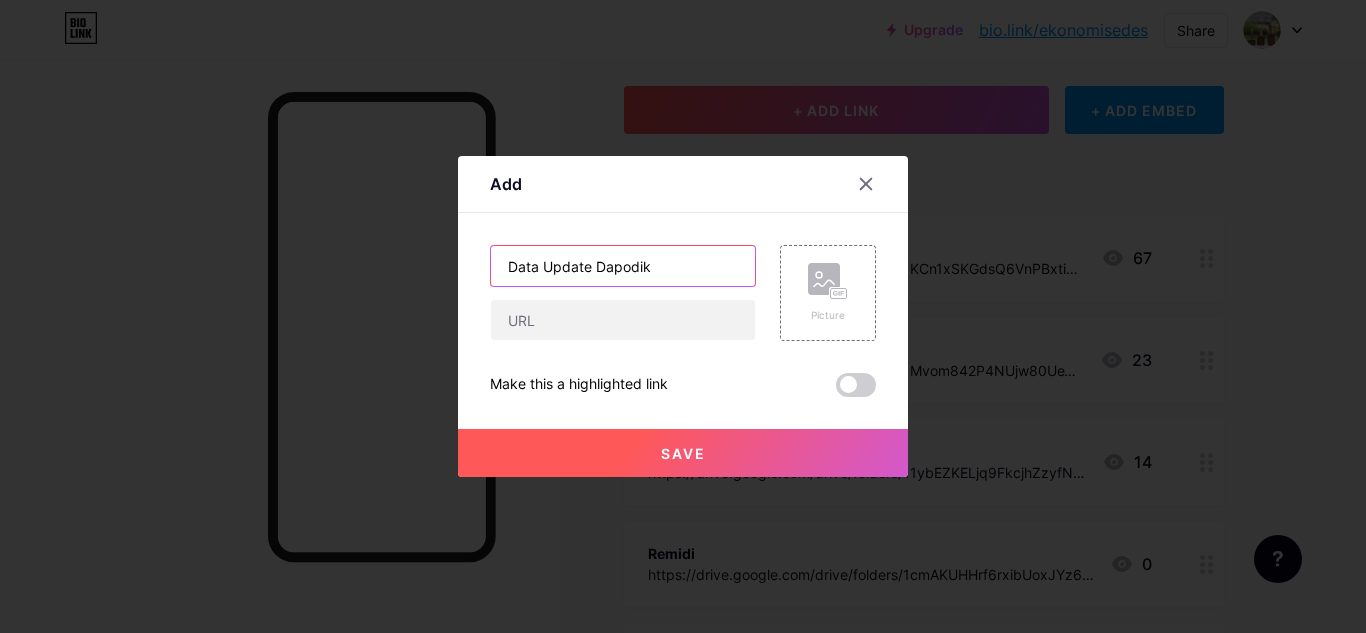 click on "Data Update Dapodik" at bounding box center (623, 266) 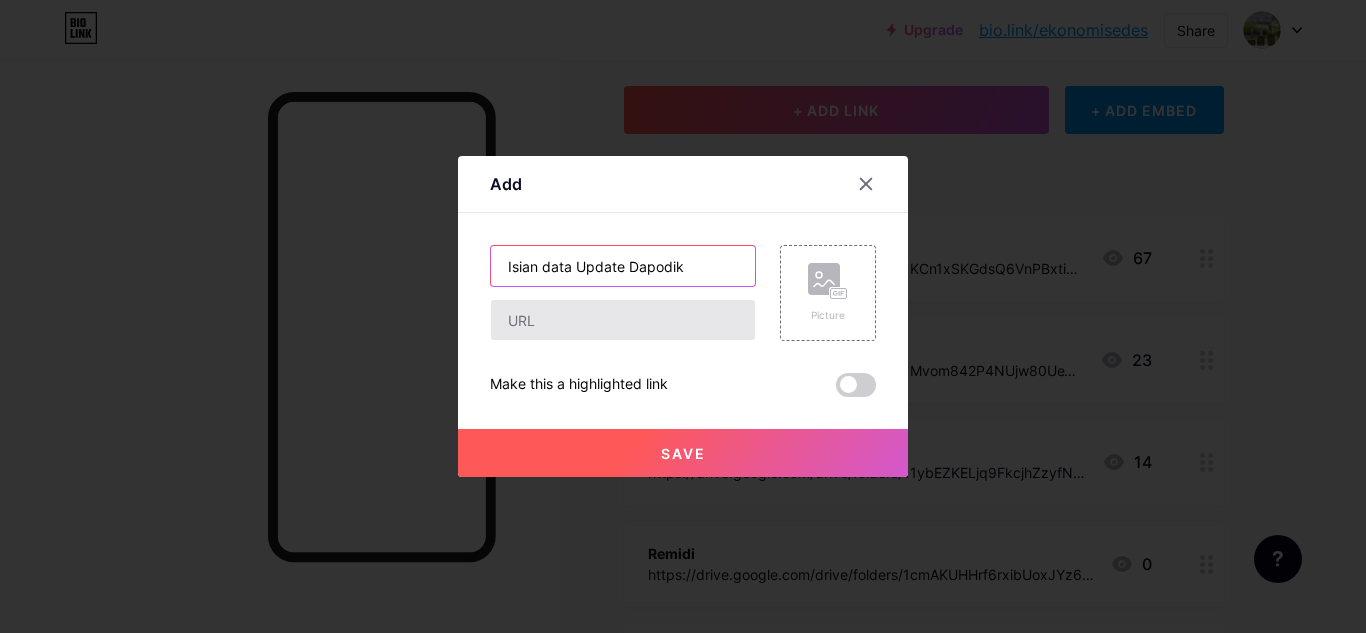 type on "Isian data Update Dapodik" 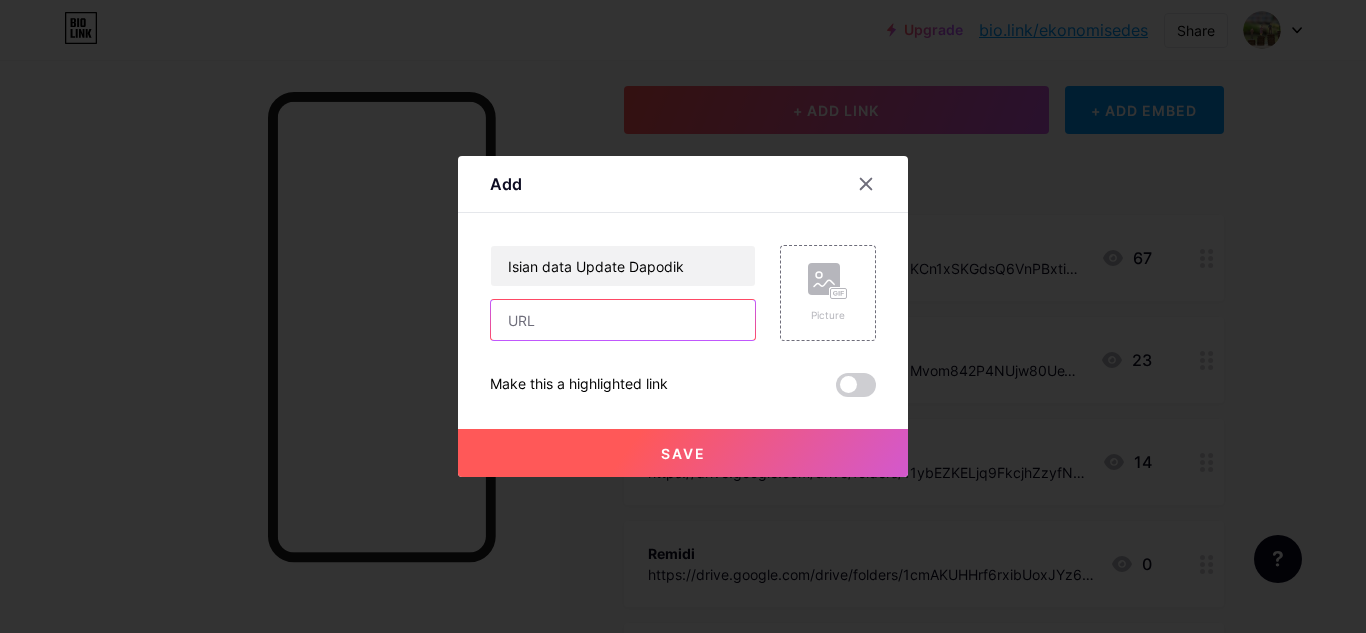 click at bounding box center [623, 320] 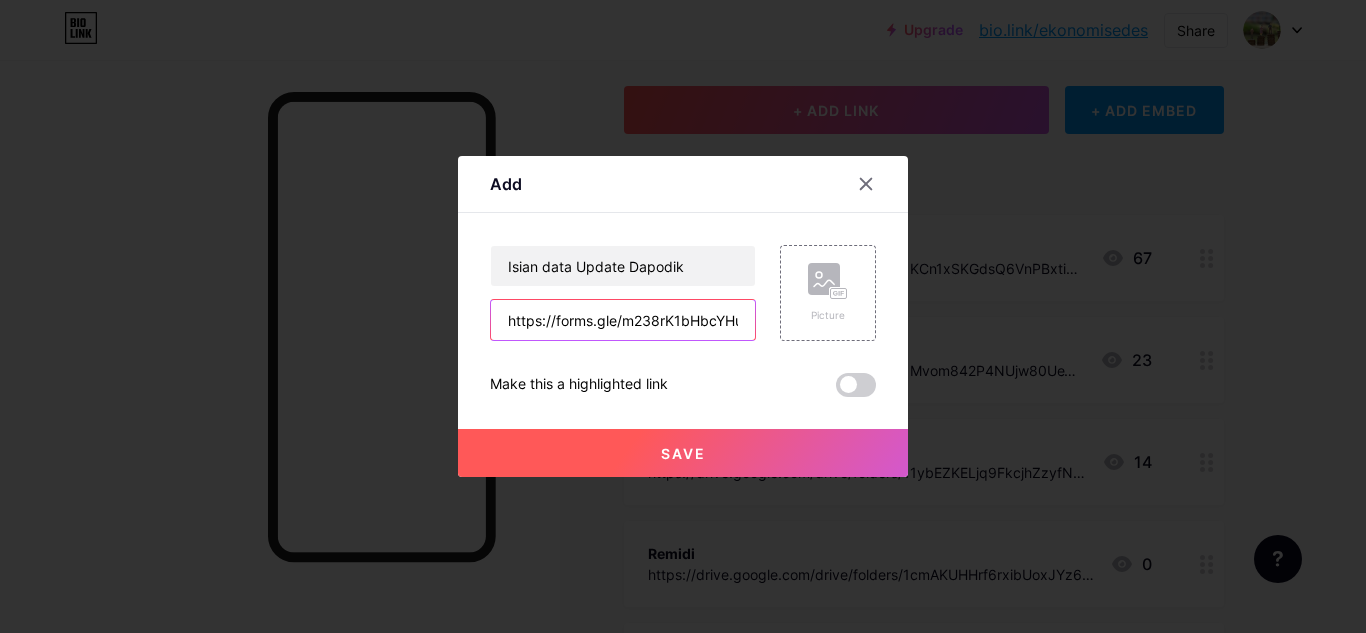 scroll, scrollTop: 0, scrollLeft: 33, axis: horizontal 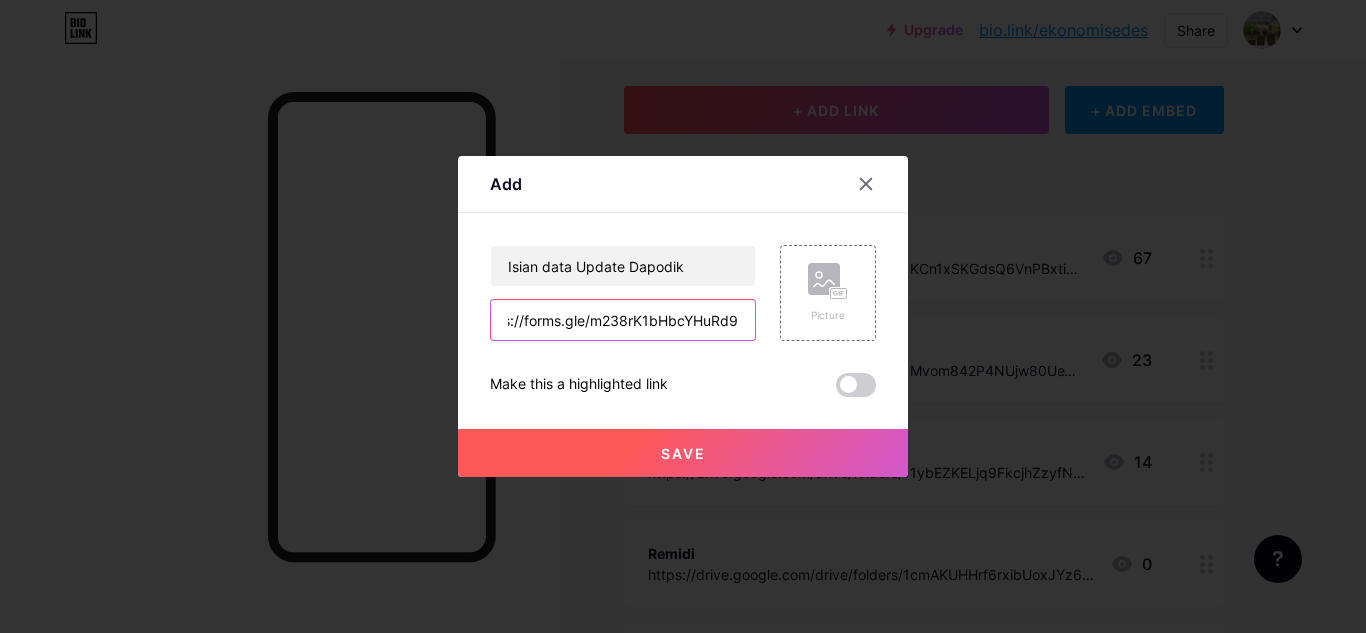 type on "https://forms.gle/m238rK1bHbcYHuRd9" 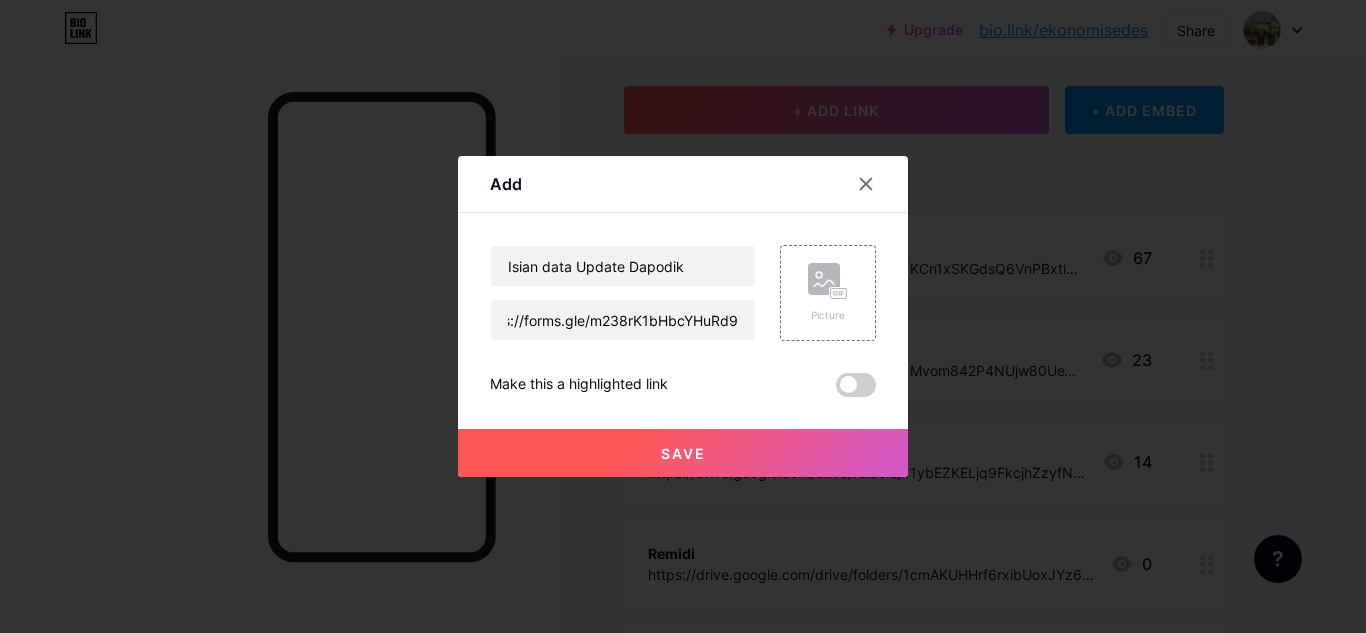click on "Save" at bounding box center (683, 453) 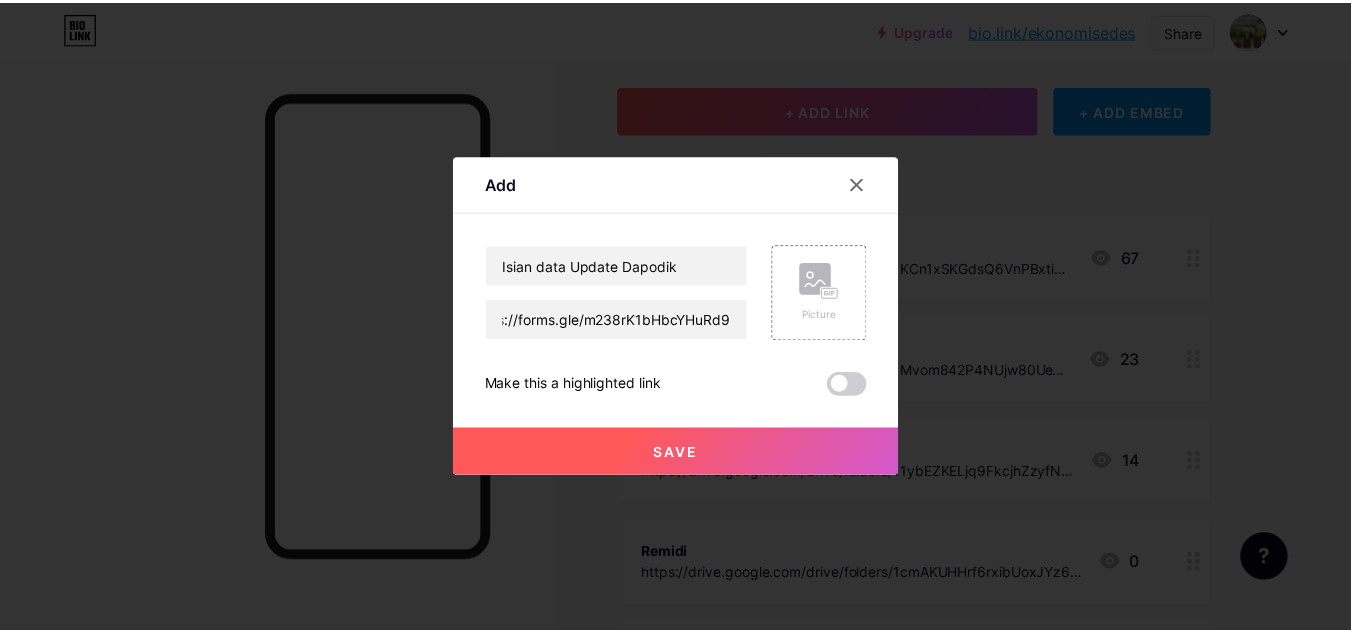 scroll, scrollTop: 0, scrollLeft: 0, axis: both 